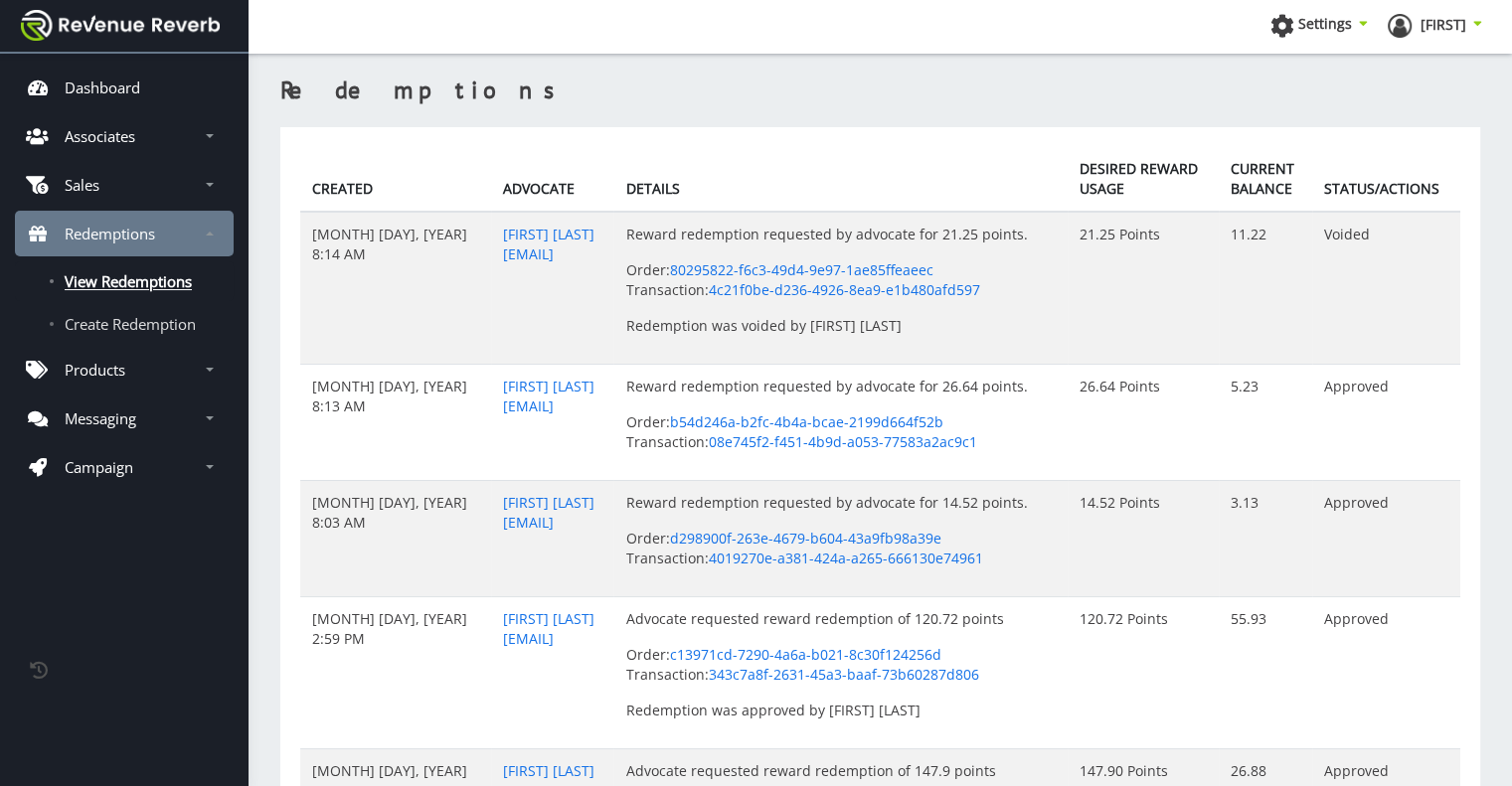 scroll, scrollTop: 0, scrollLeft: 0, axis: both 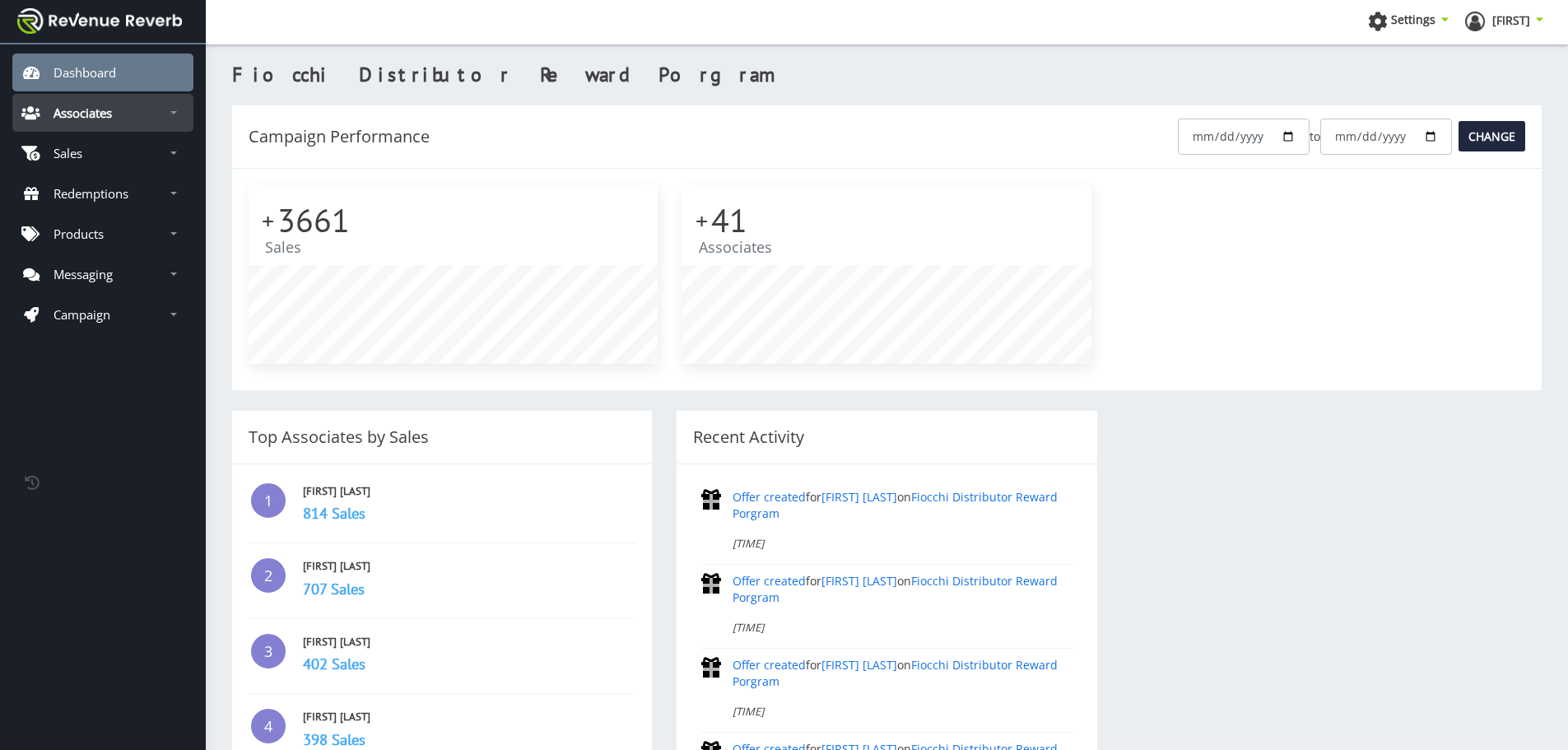 click on "Associates" at bounding box center (82, 113) 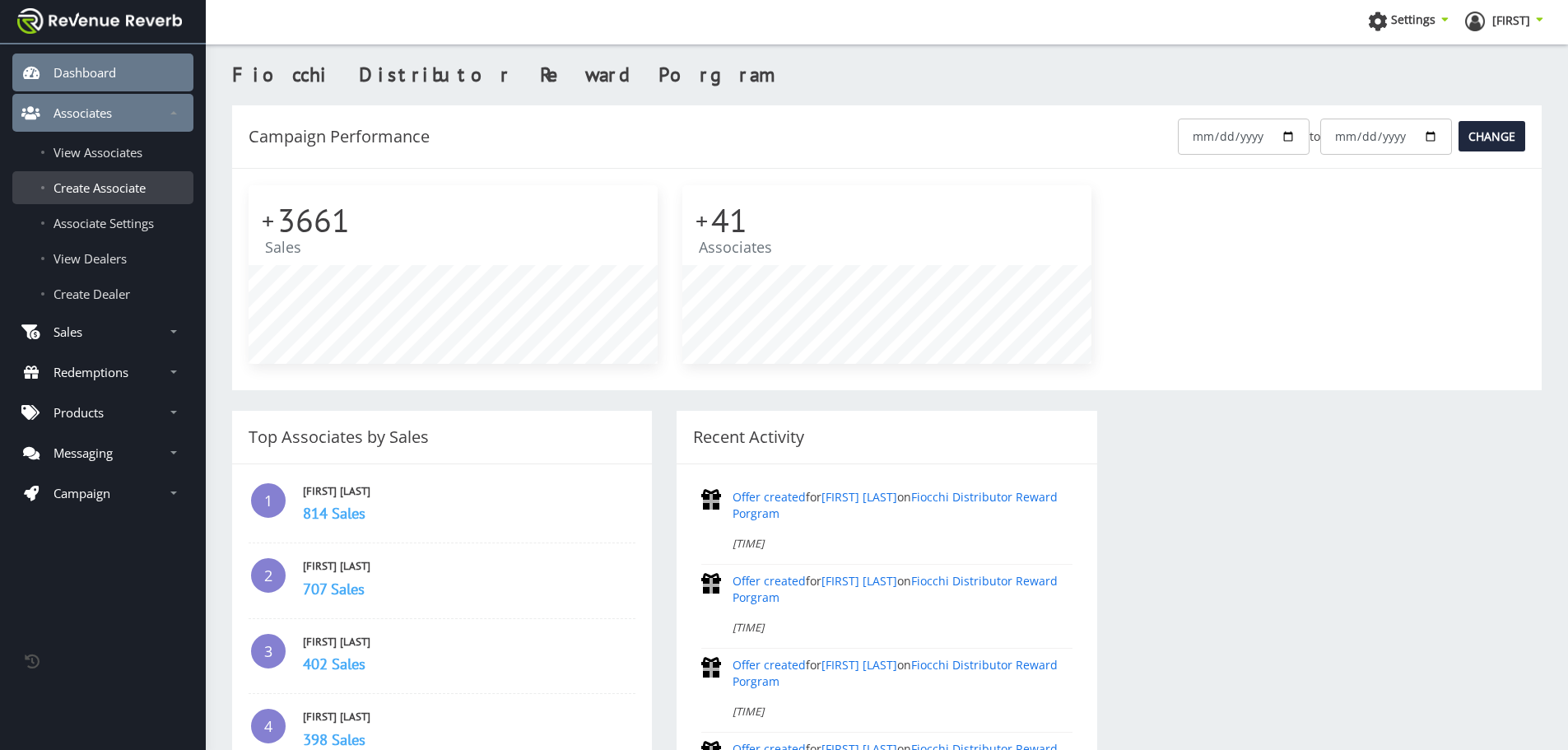click on "Create Associate" at bounding box center (100, 188) 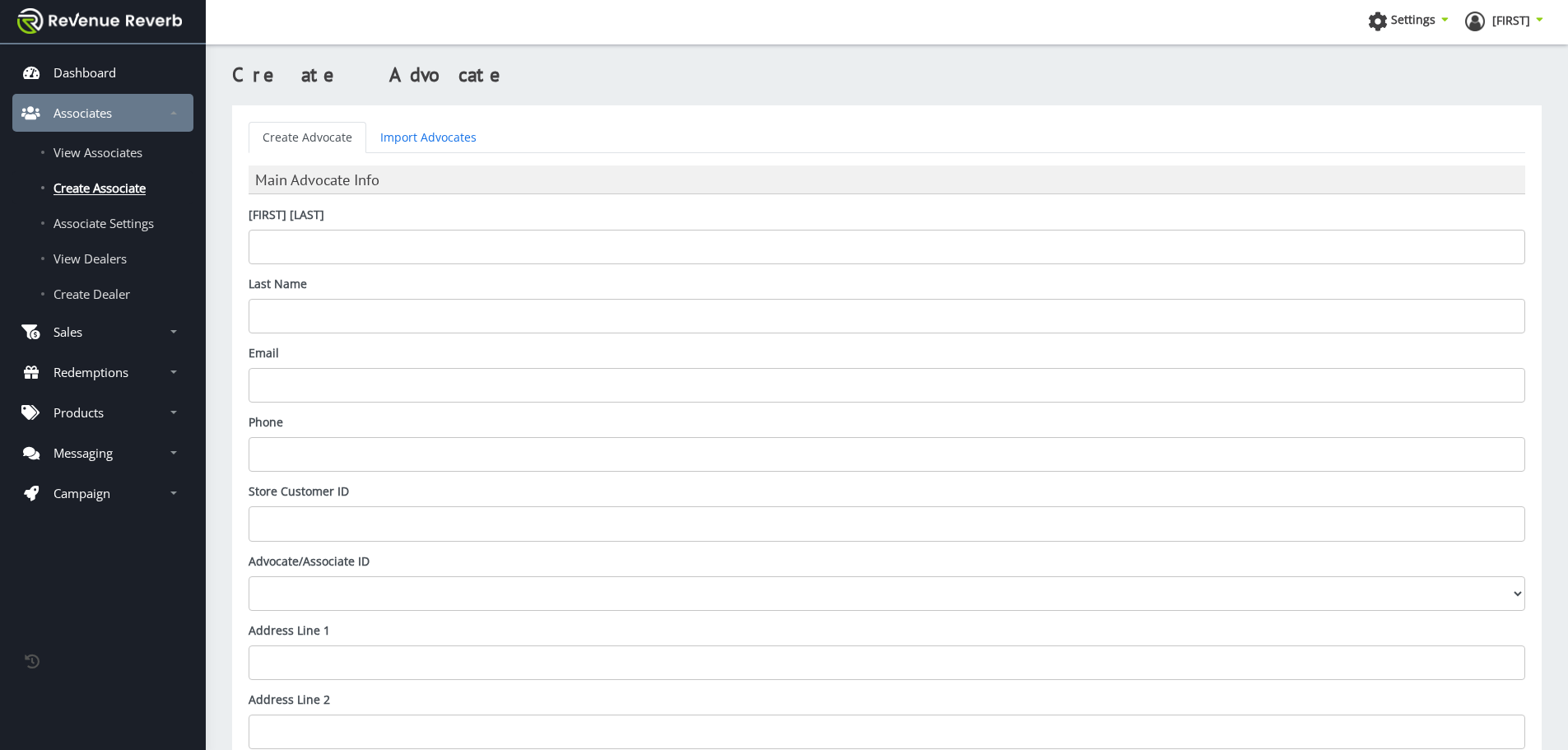 scroll, scrollTop: 0, scrollLeft: 0, axis: both 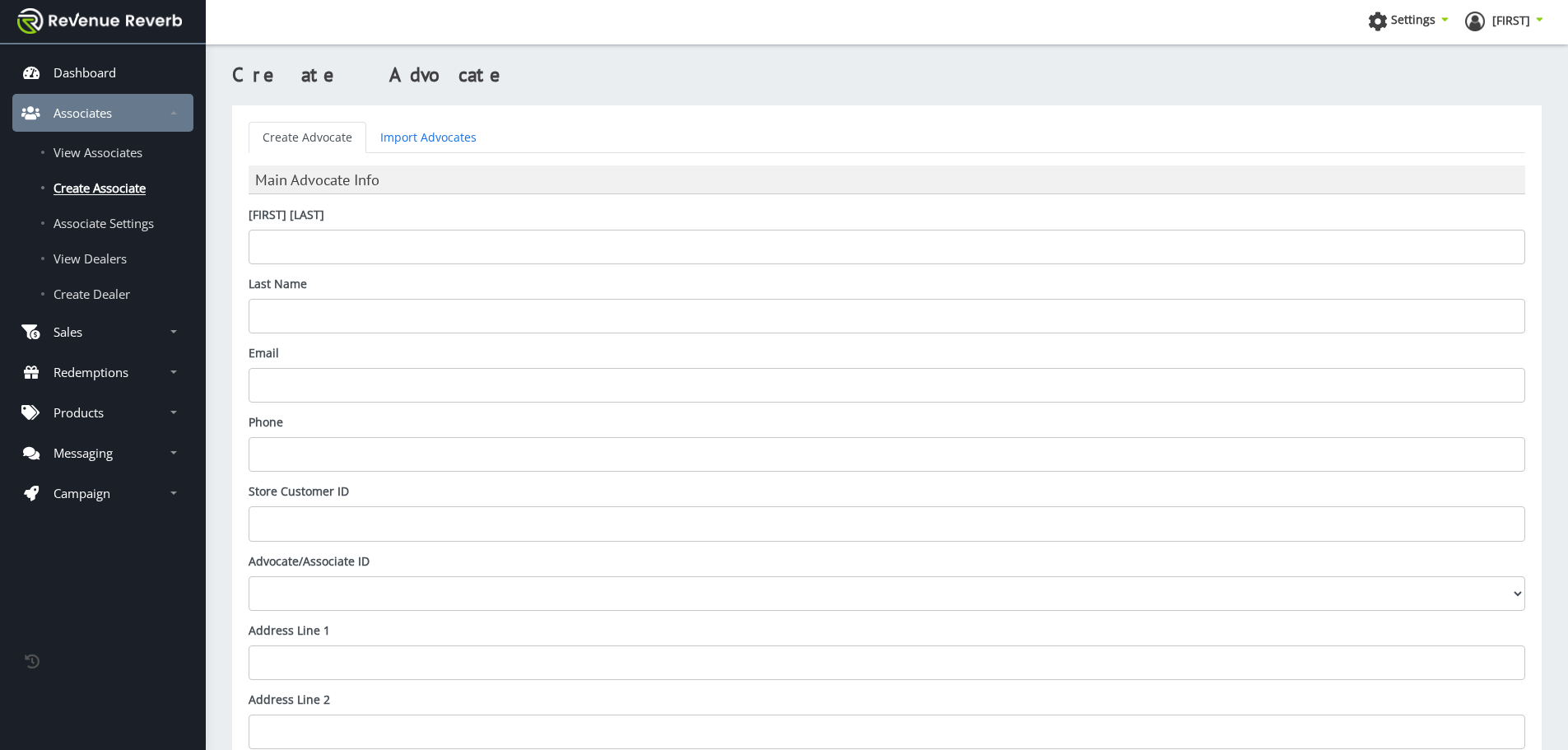 click on "First Name" at bounding box center (886, 247) 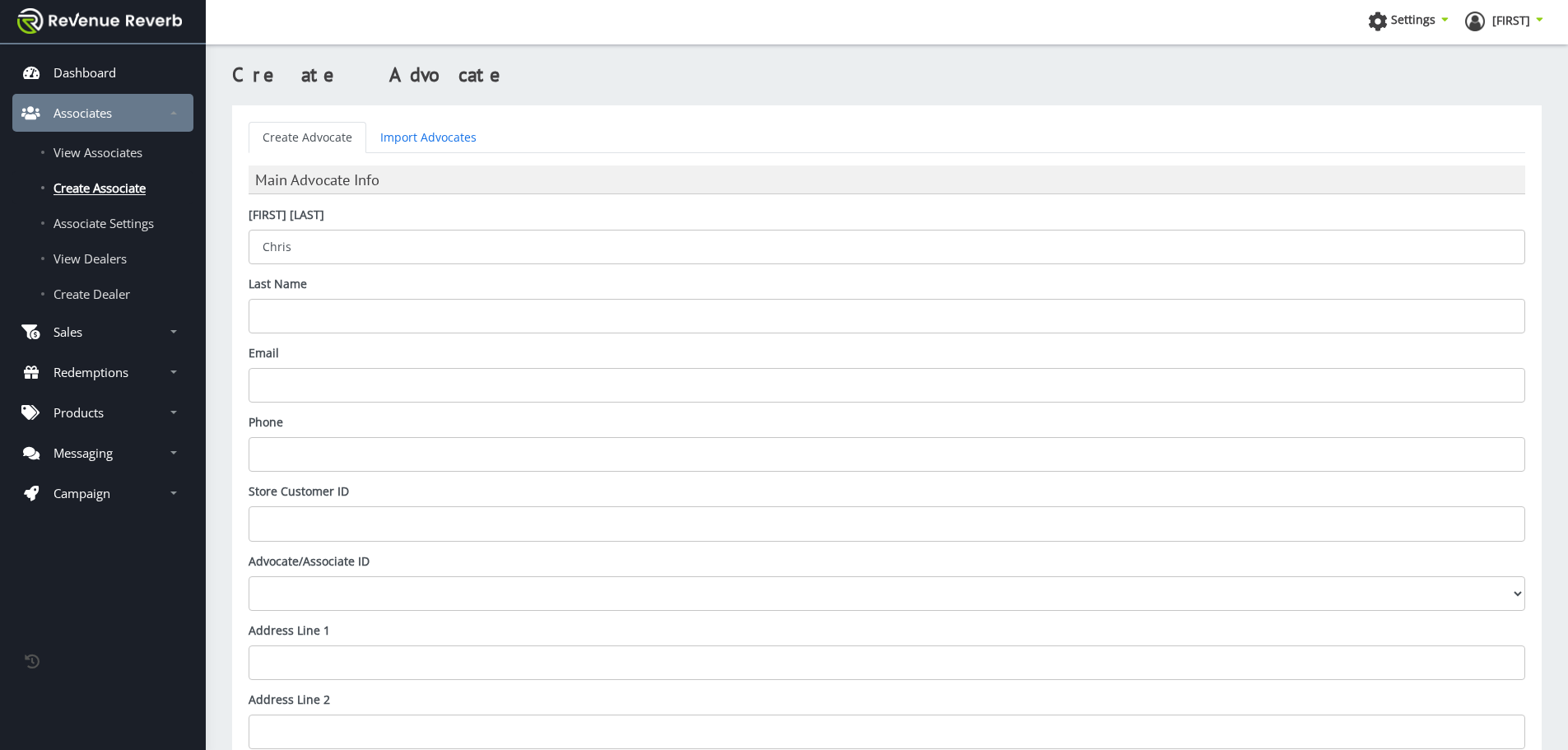 type on "Chris" 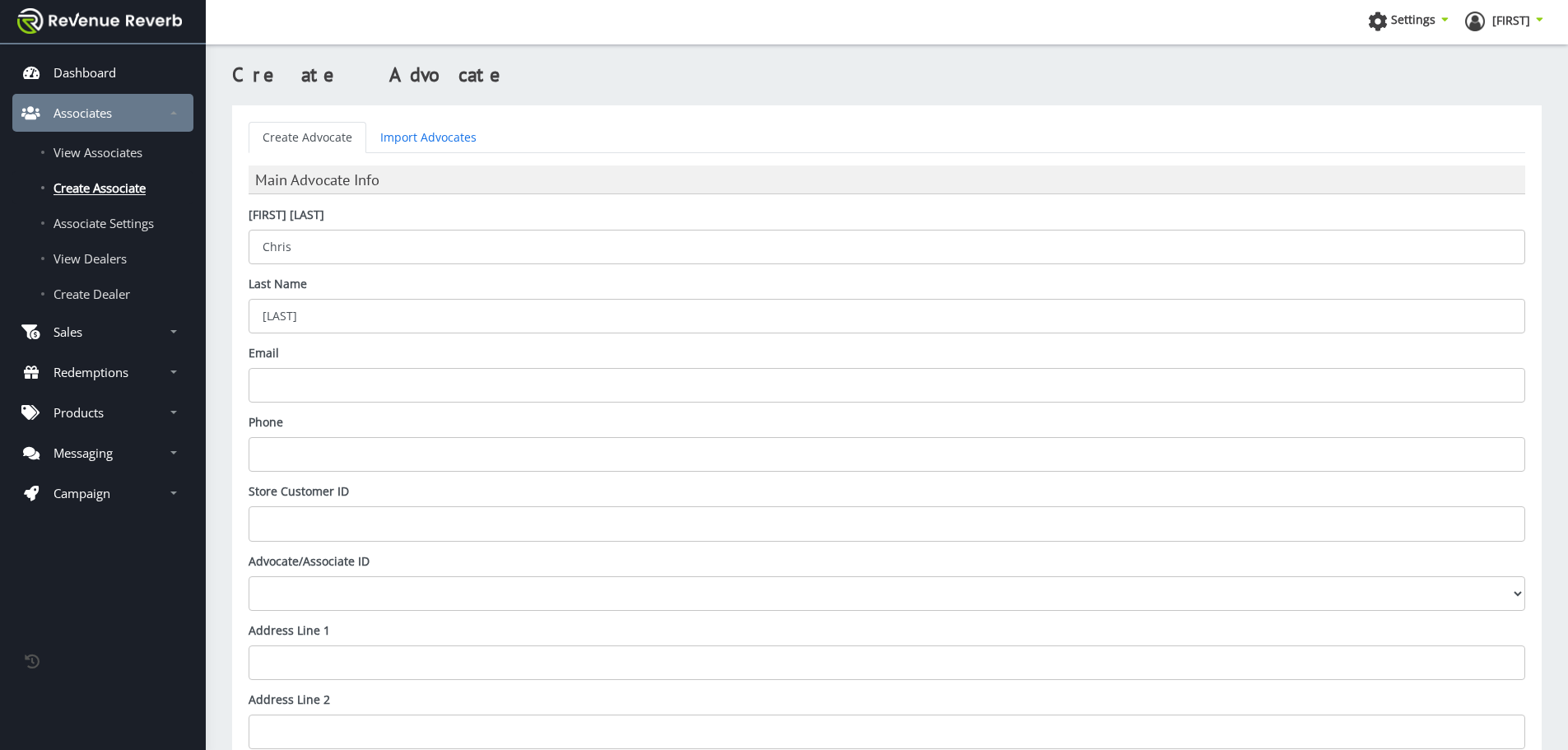 type on "Davenport" 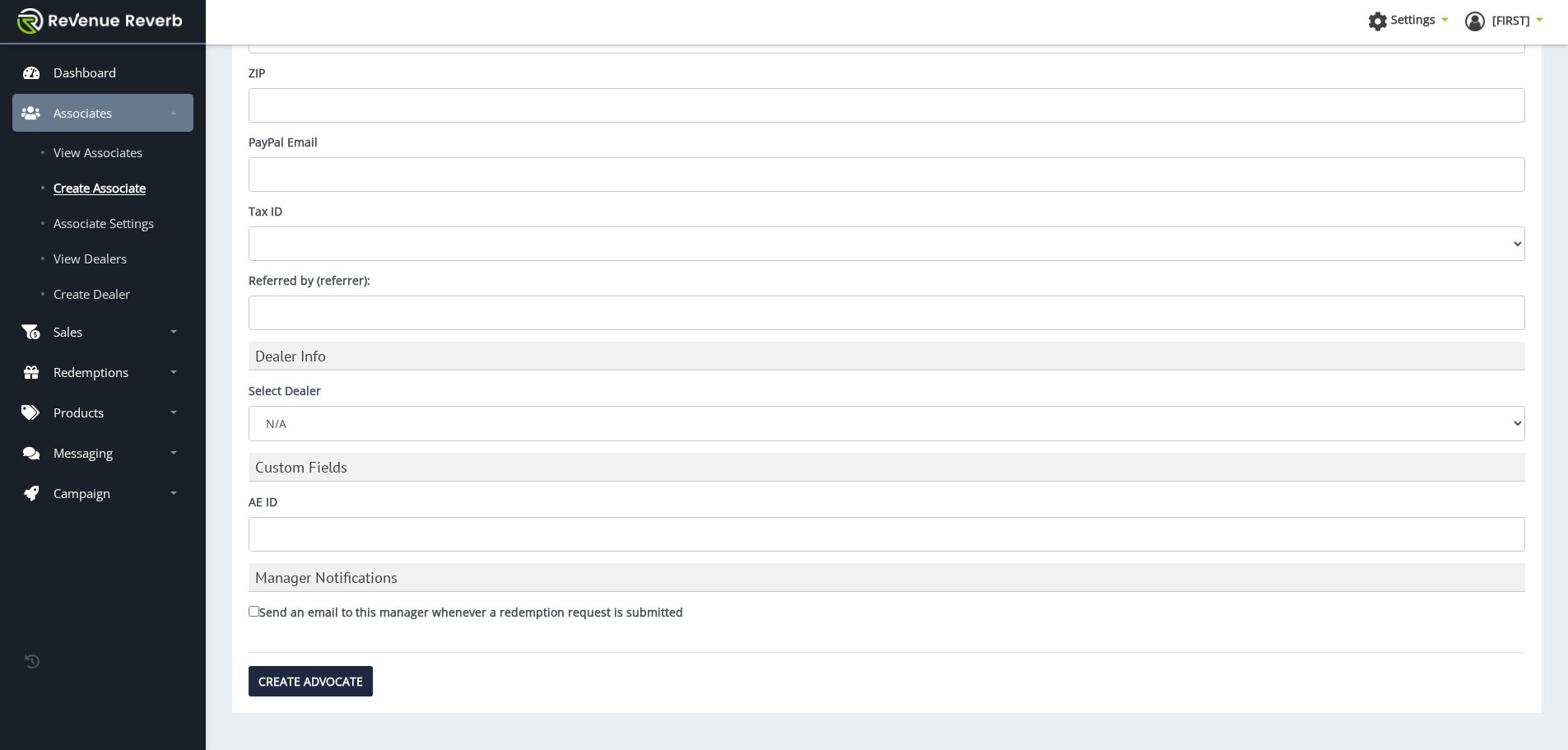 scroll, scrollTop: 907, scrollLeft: 0, axis: vertical 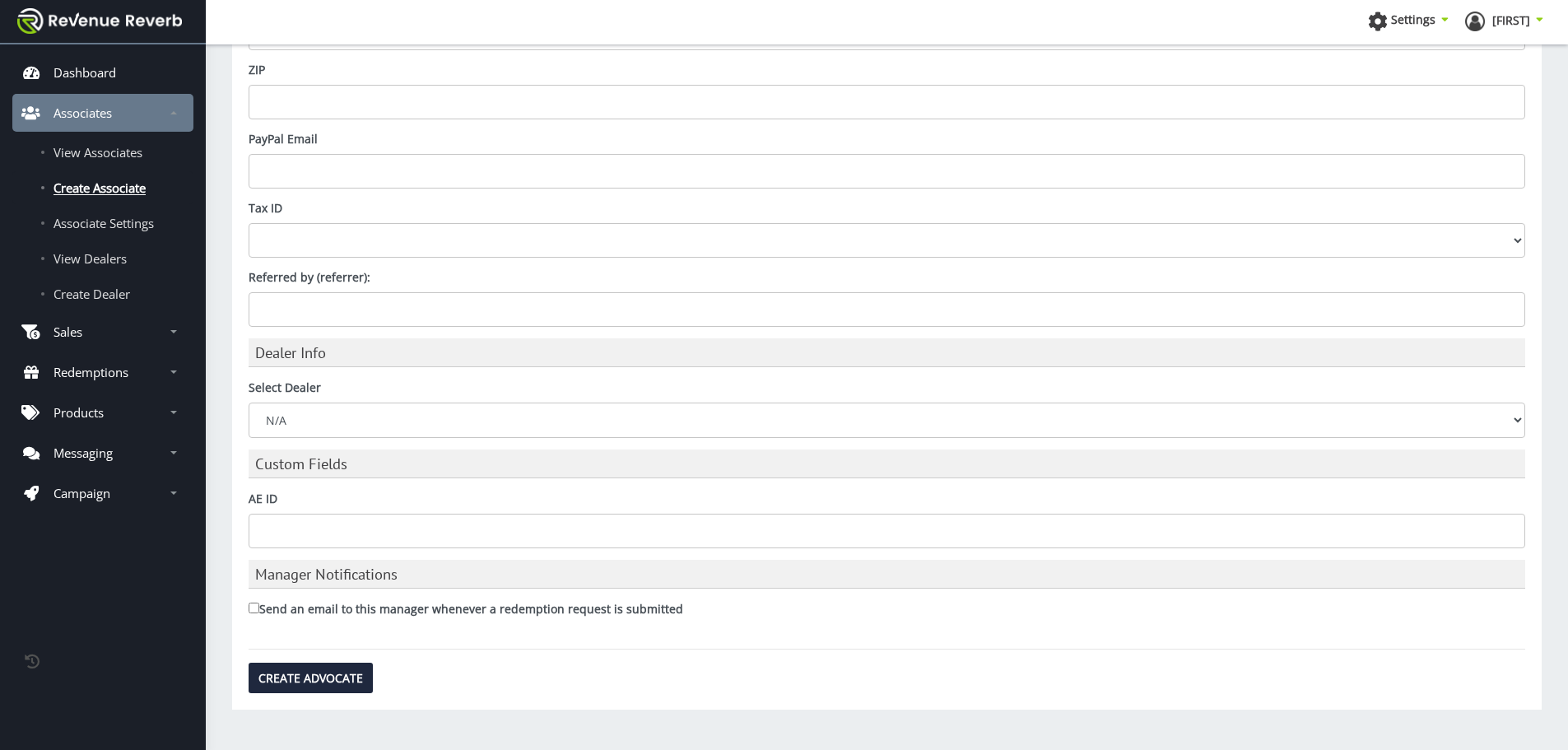 type on "chris.davenport@ironvalleysupply.com" 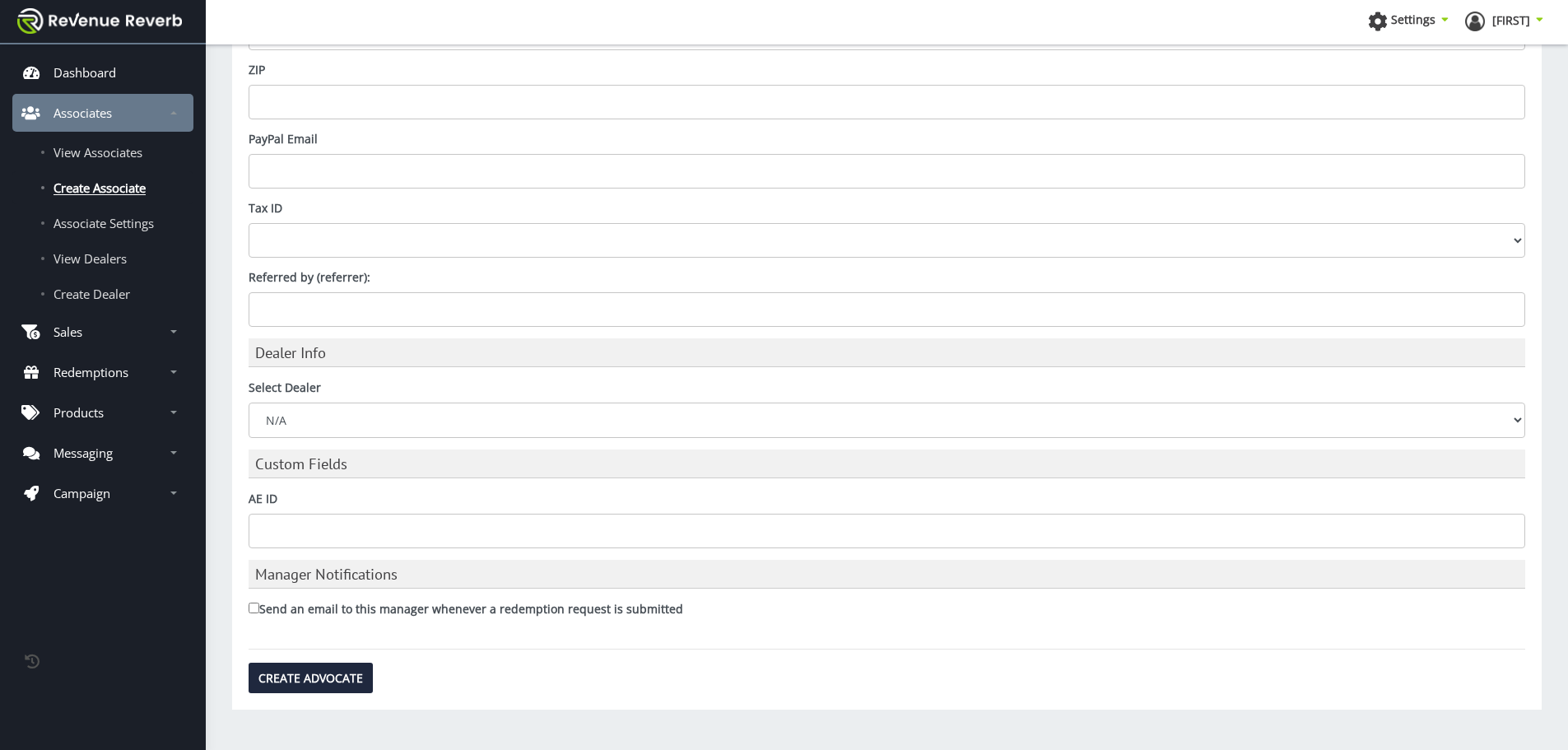 click on "N/A
ACME Outdoor
AmChar
Bill Hicks & Co., Ltd.
Chattanooga Shooting Supplies
Crow Wholesale
Davidson's Inc
Iron Valley Supply
Kinsey's Inc.
Sports South LLC
Zanders" at bounding box center [886, 420] 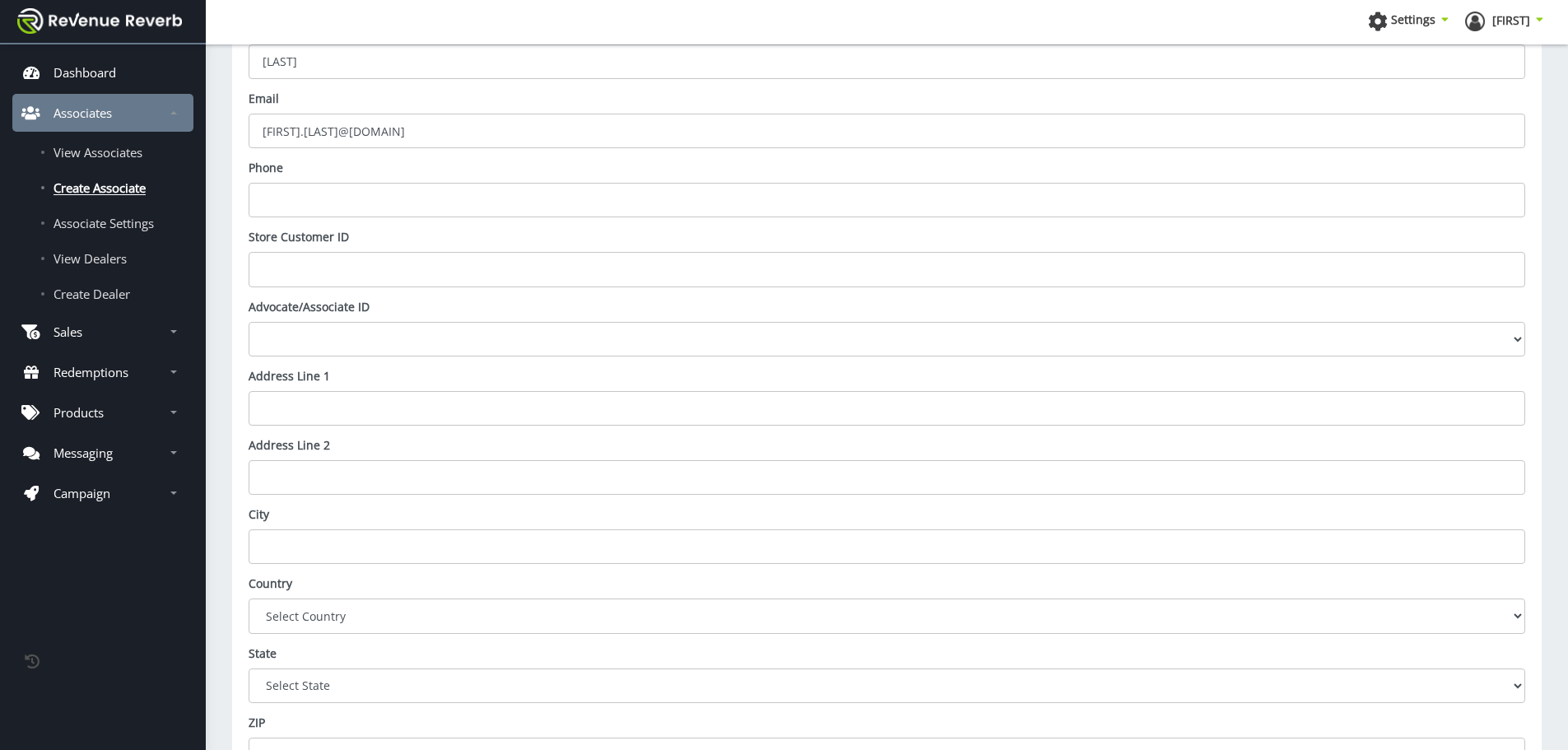 scroll, scrollTop: 0, scrollLeft: 0, axis: both 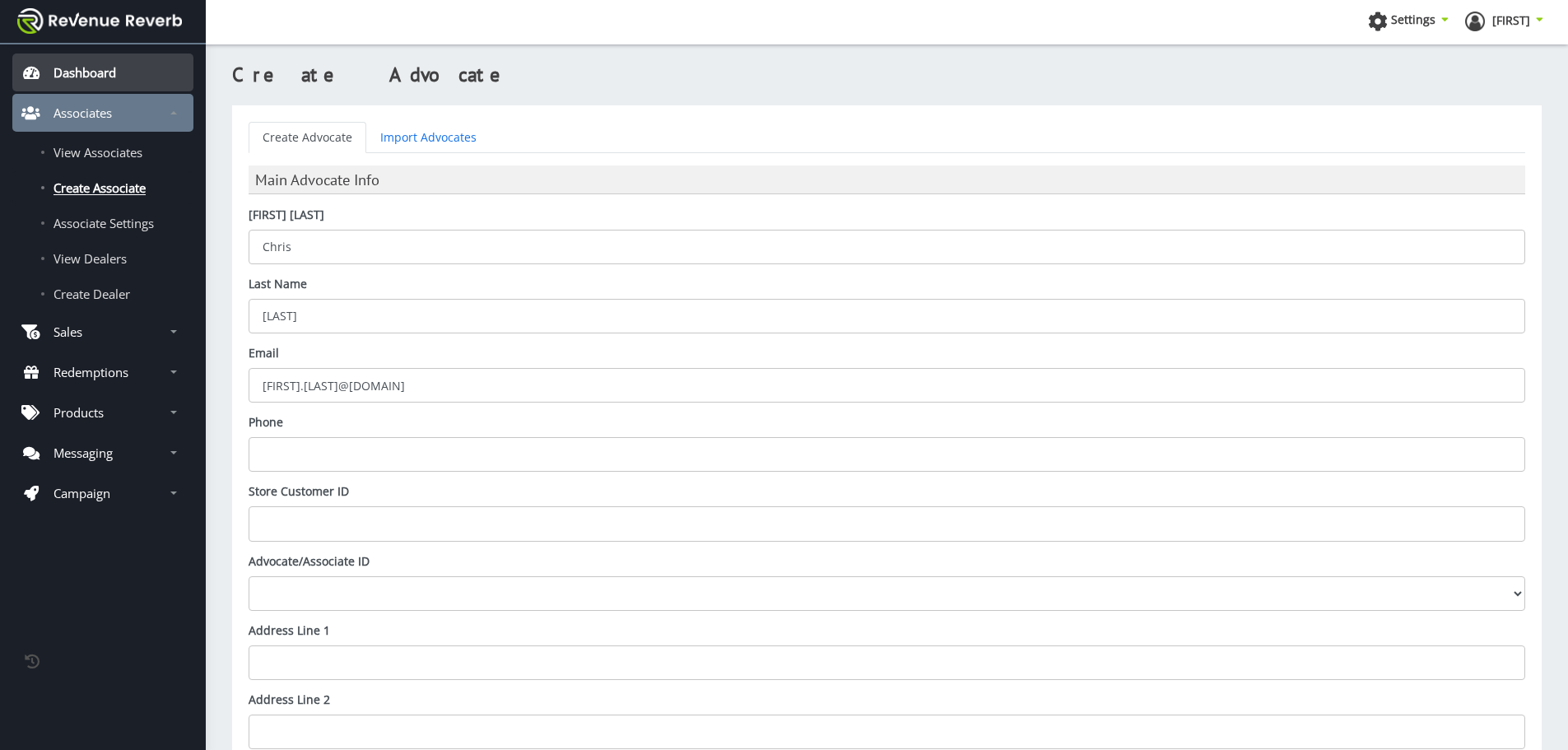 drag, startPoint x: 65, startPoint y: 72, endPoint x: 214, endPoint y: 161, distance: 173.55691 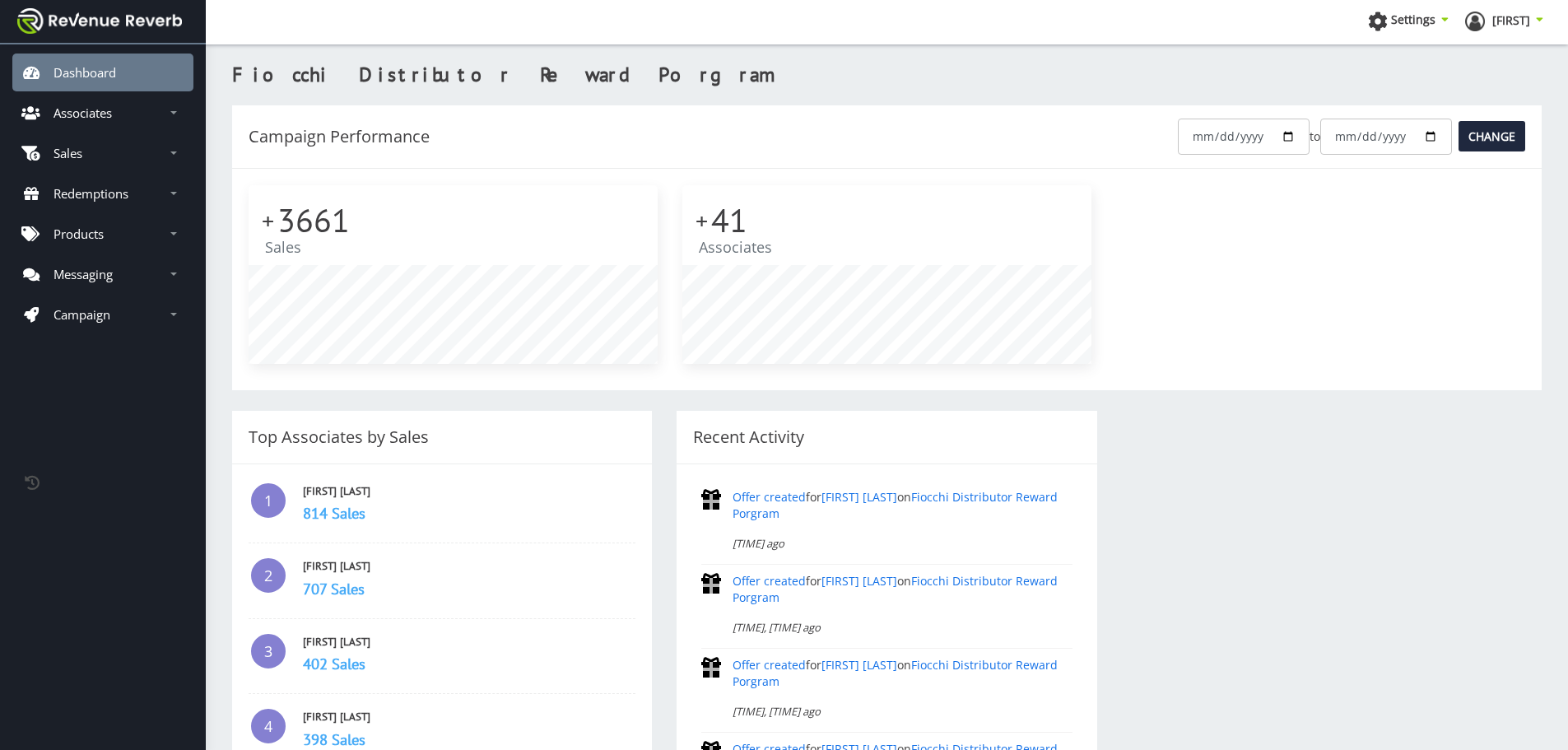 scroll, scrollTop: 0, scrollLeft: 0, axis: both 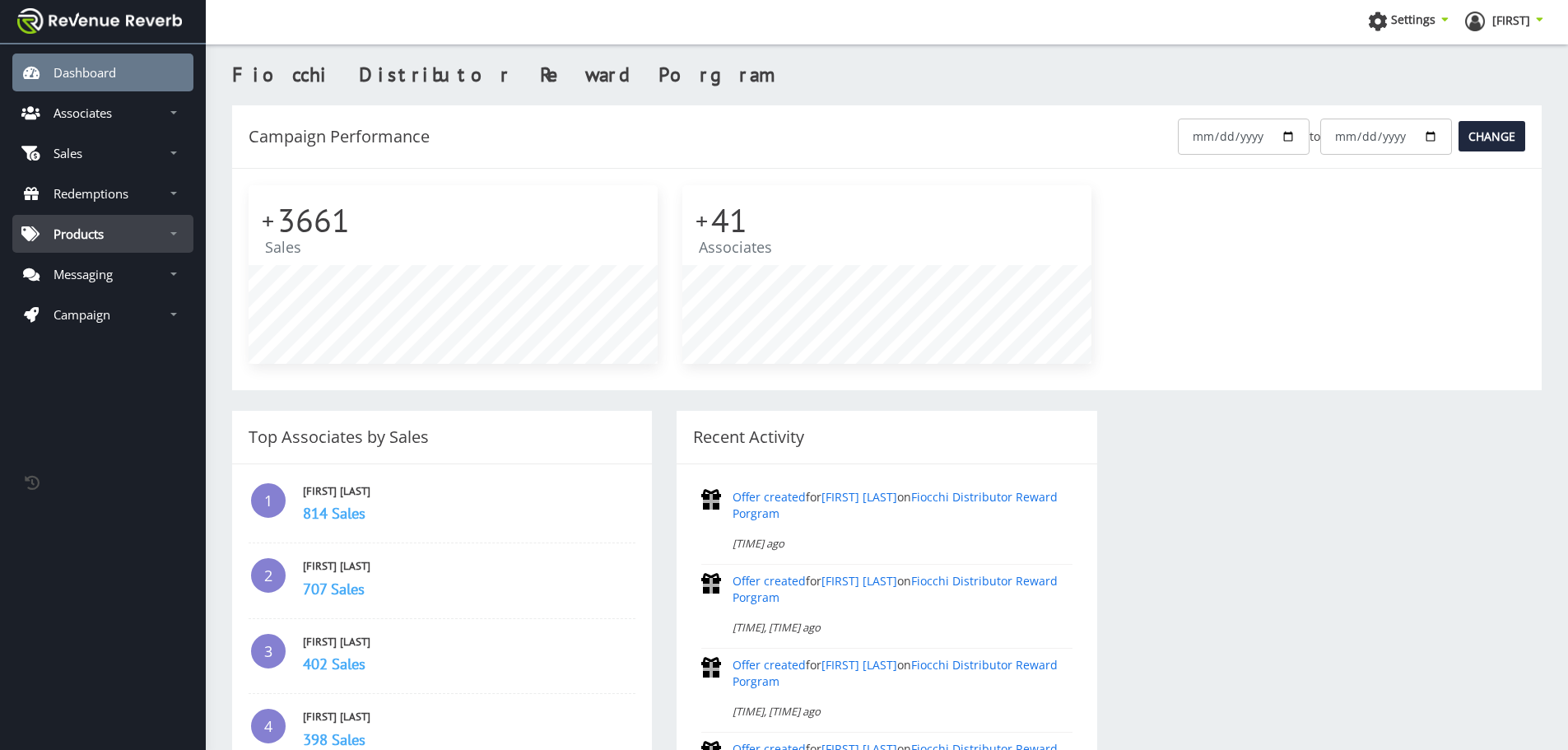 click on "Products" at bounding box center [103, 234] 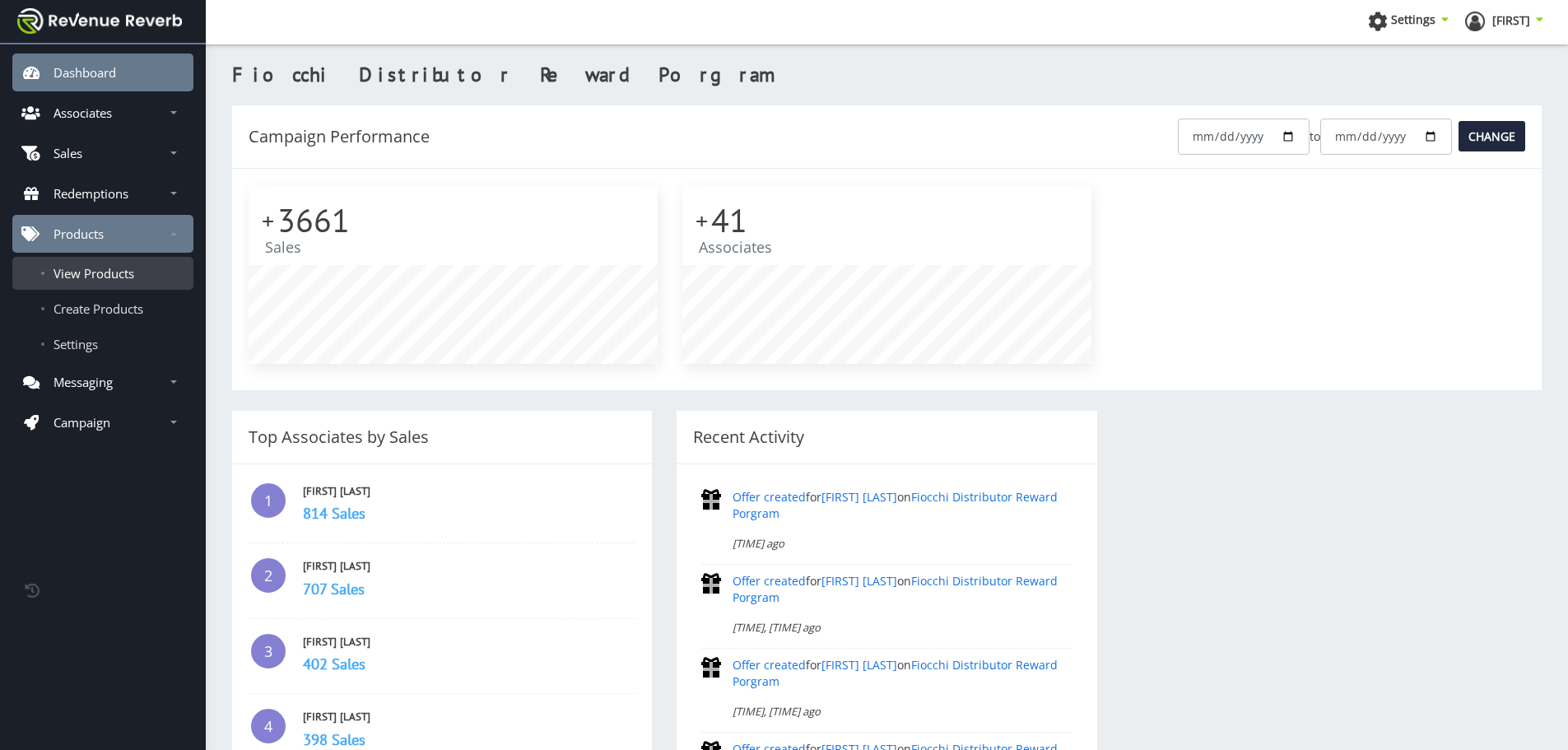 click on "View Products" at bounding box center [94, 273] 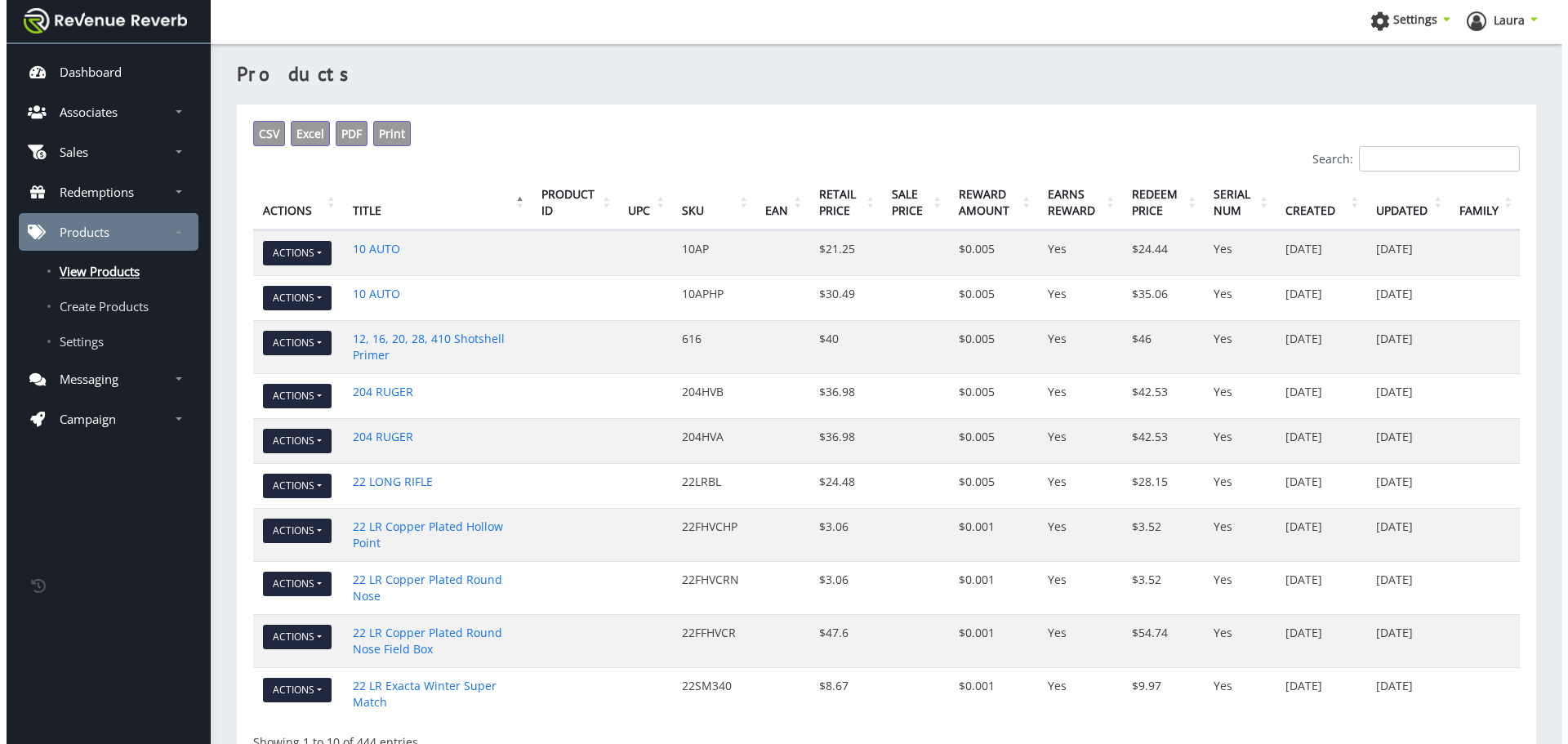 scroll, scrollTop: 0, scrollLeft: 0, axis: both 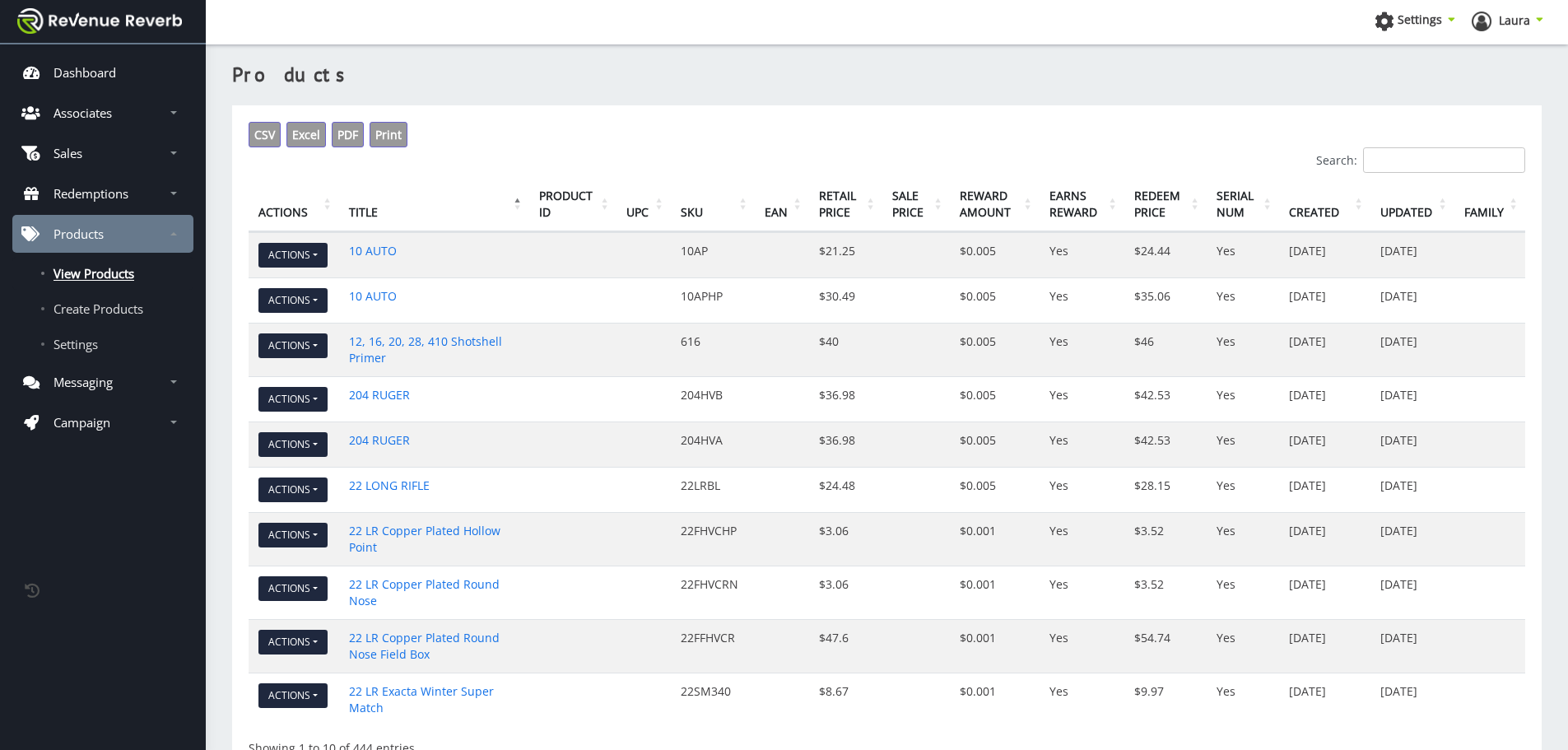 click on "Search:" at bounding box center [1444, 160] 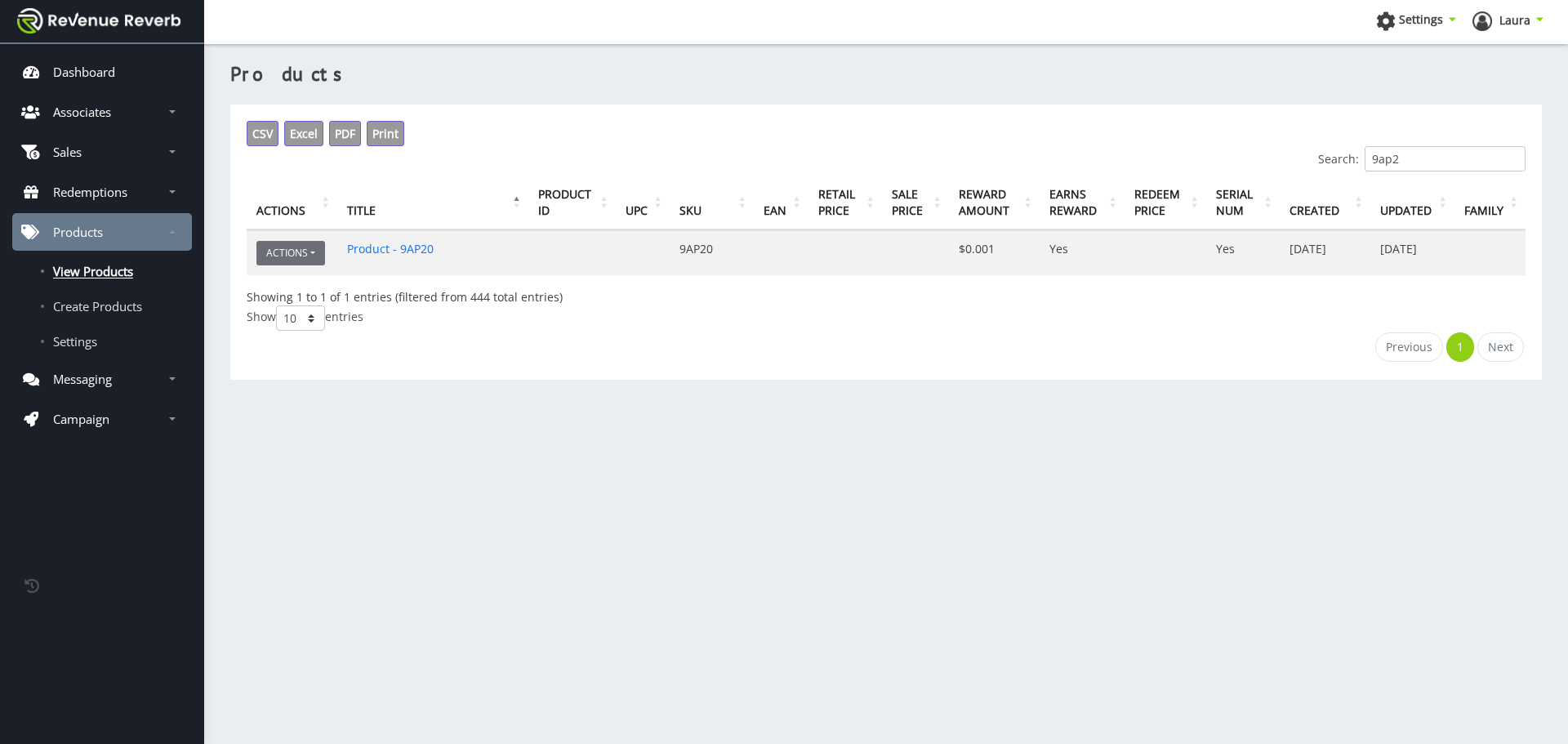 type on "9ap2" 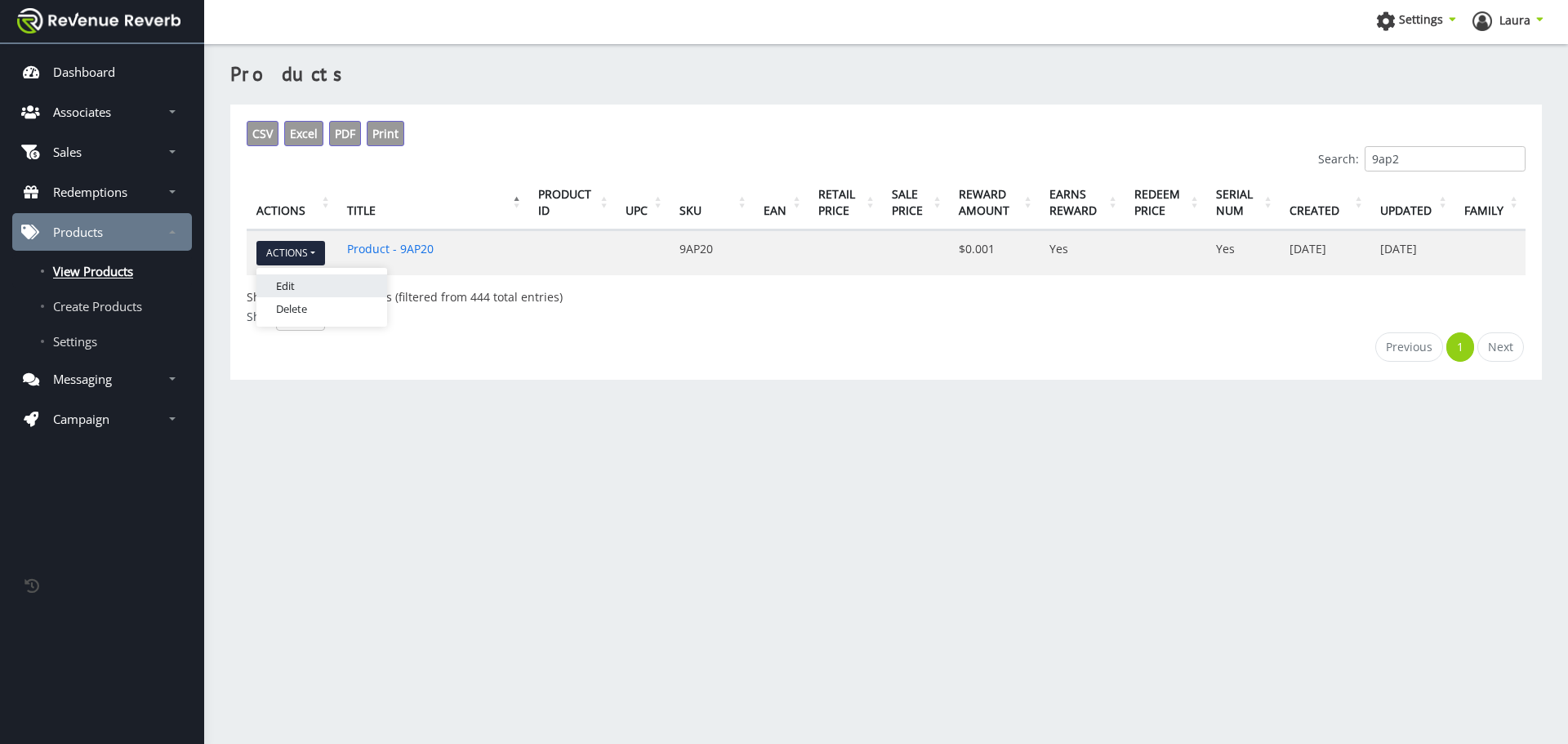 click on "Edit" at bounding box center (322, 286) 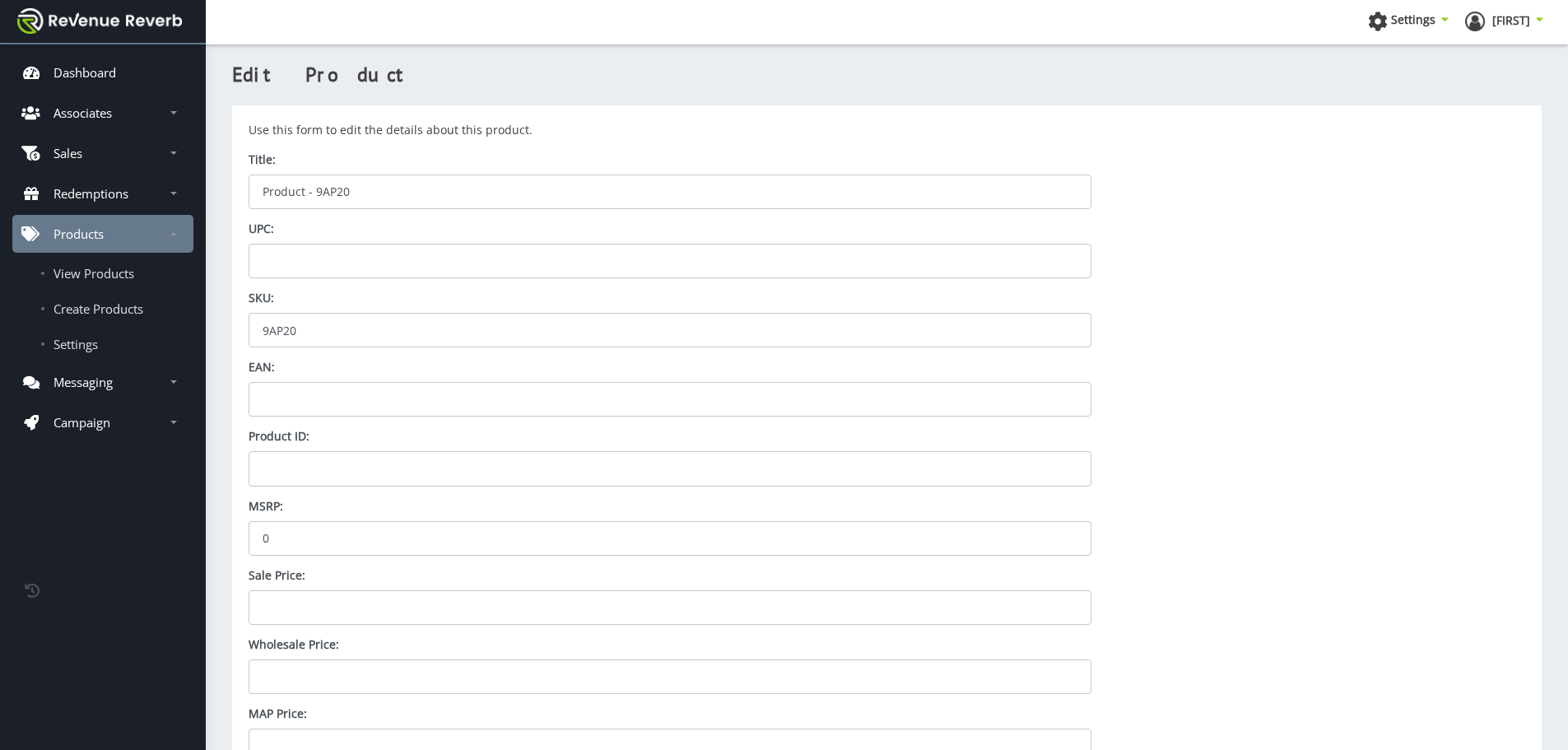 scroll, scrollTop: 0, scrollLeft: 0, axis: both 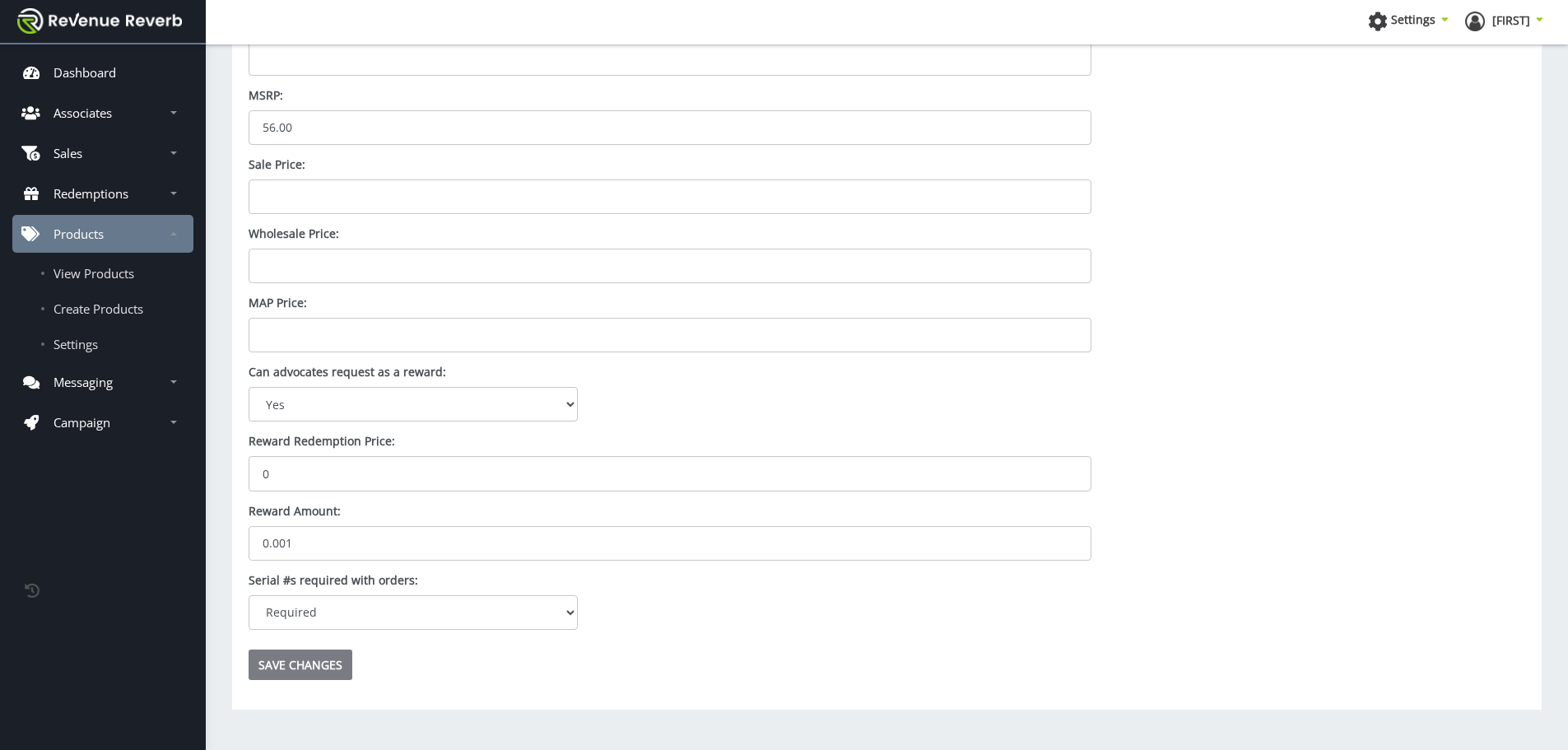 type on "56.00" 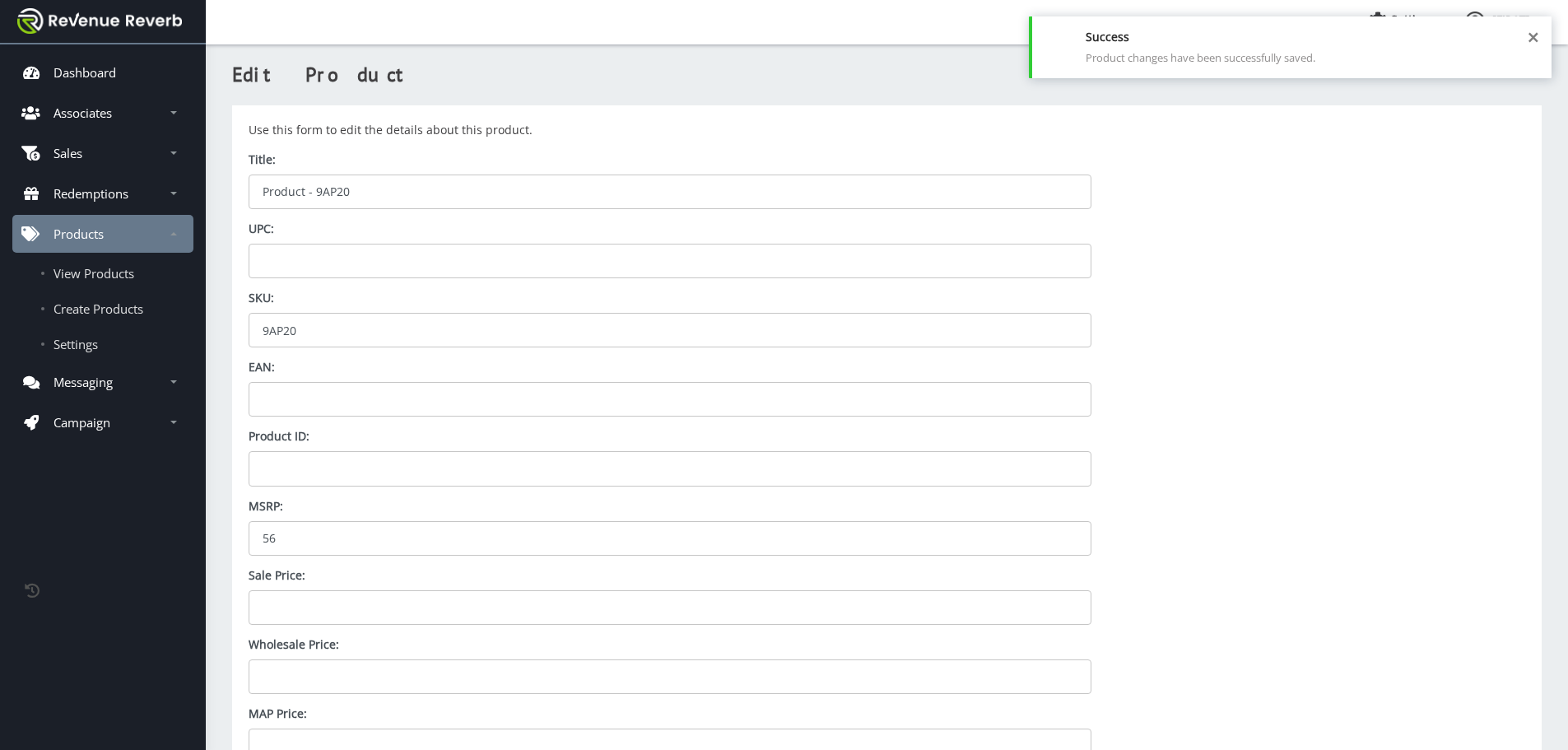 scroll, scrollTop: 0, scrollLeft: 0, axis: both 